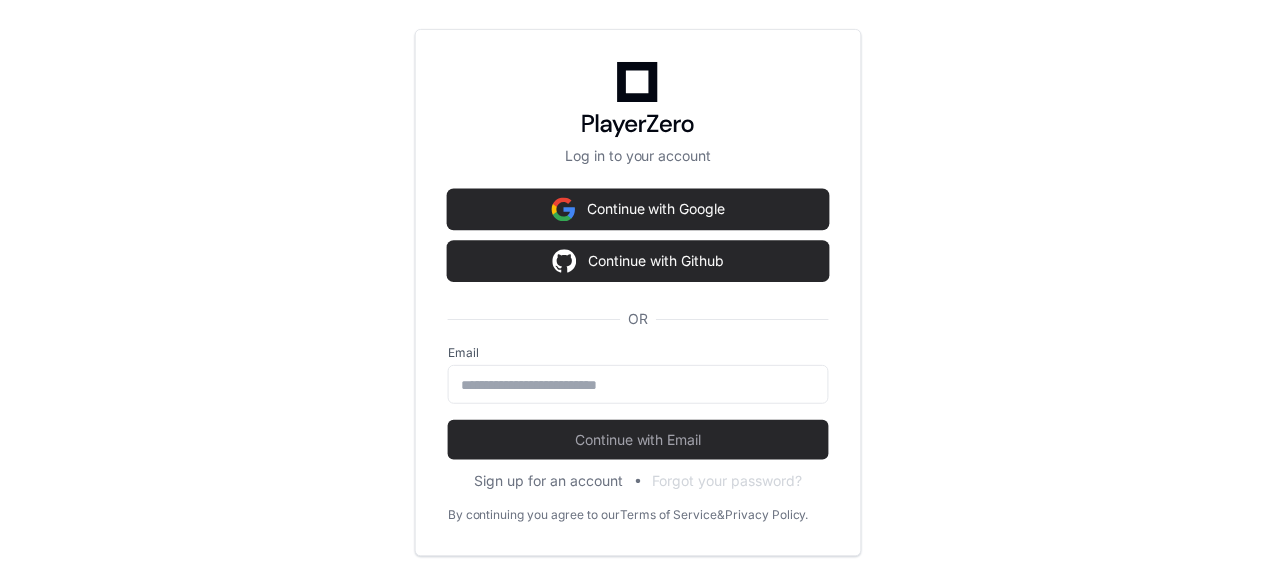 scroll, scrollTop: 0, scrollLeft: 0, axis: both 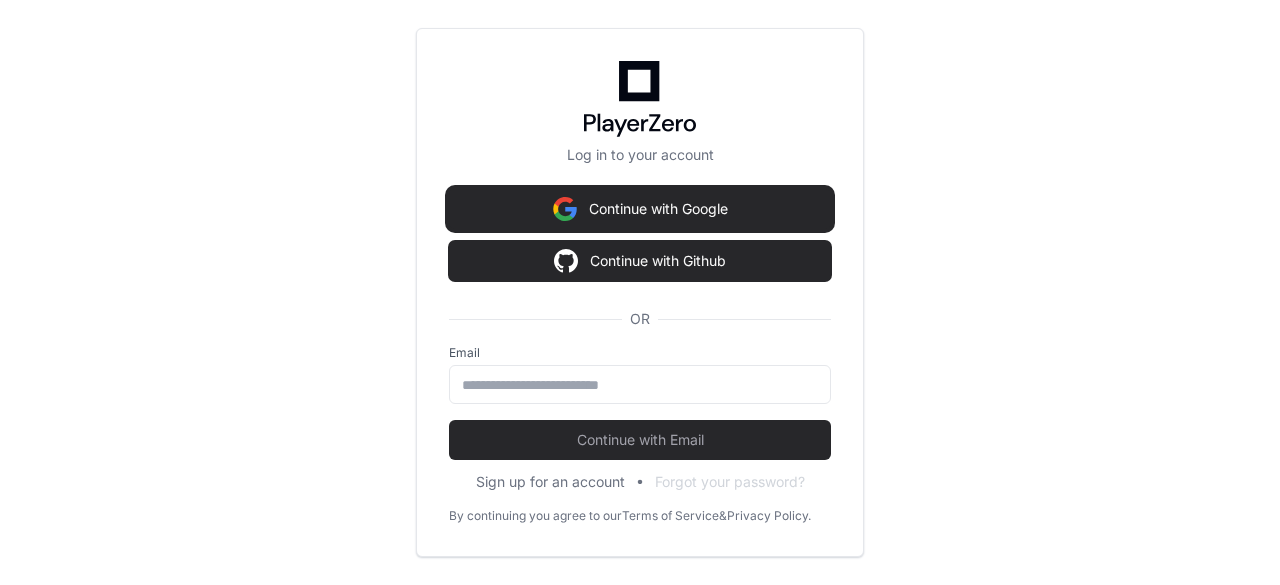 click on "Continue with Google" at bounding box center [640, 209] 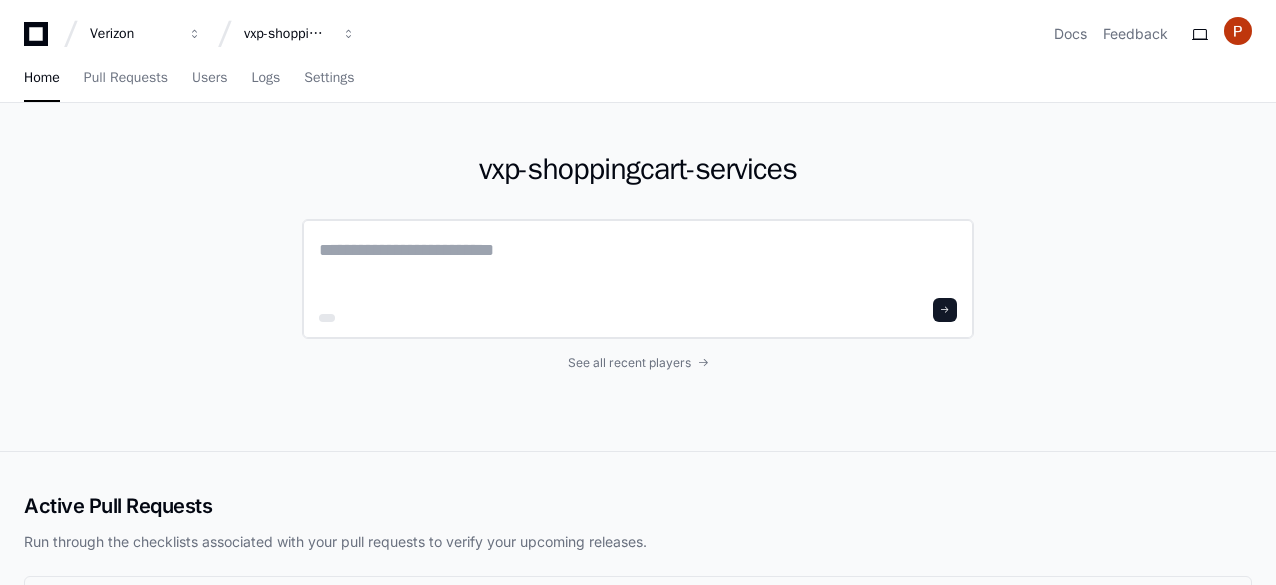 click 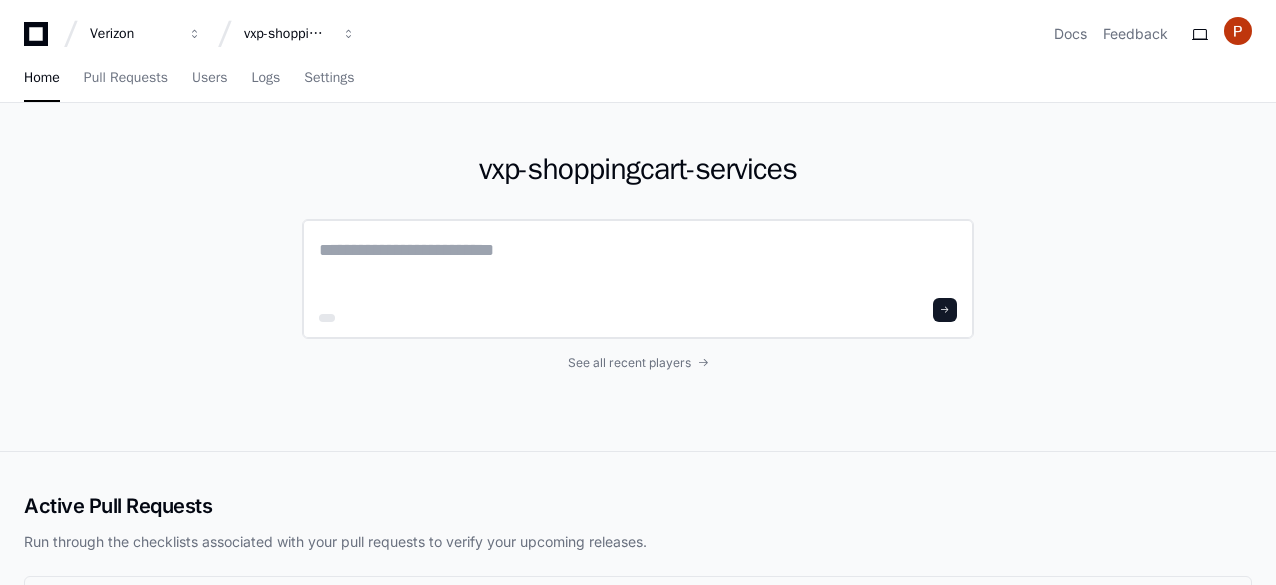 scroll, scrollTop: 0, scrollLeft: 0, axis: both 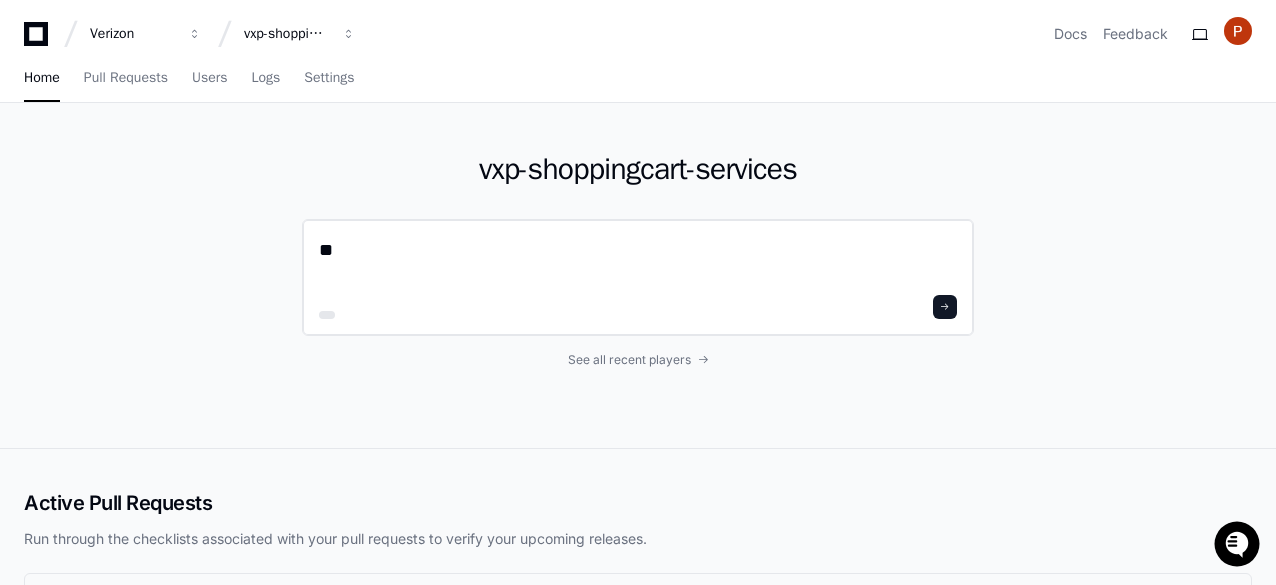 type on "*" 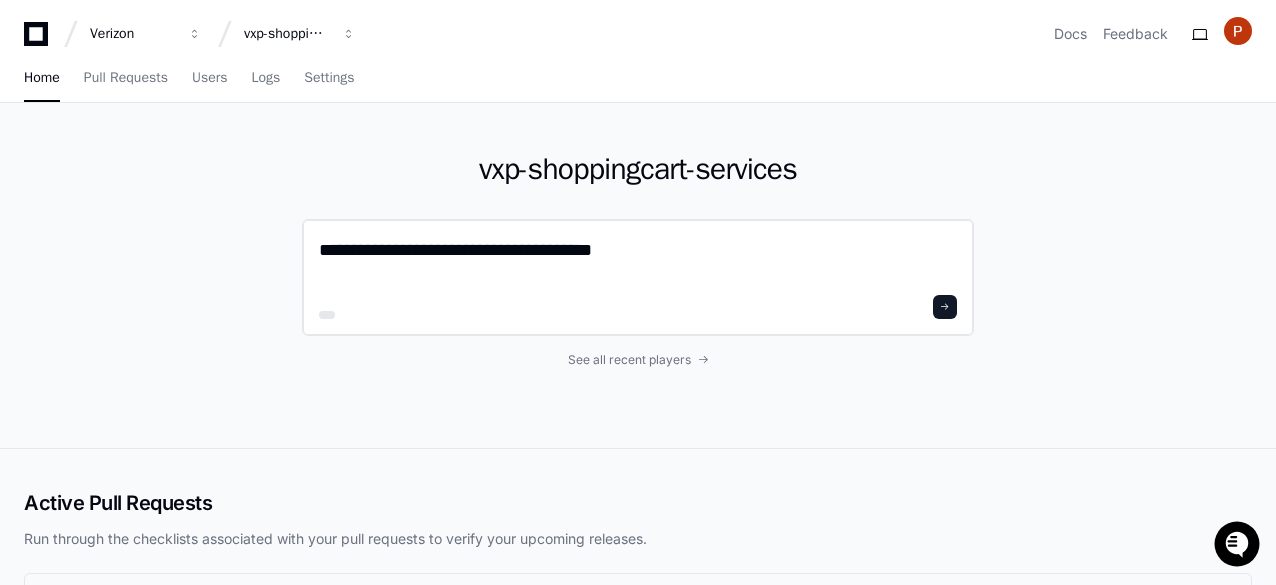 scroll, scrollTop: 0, scrollLeft: 0, axis: both 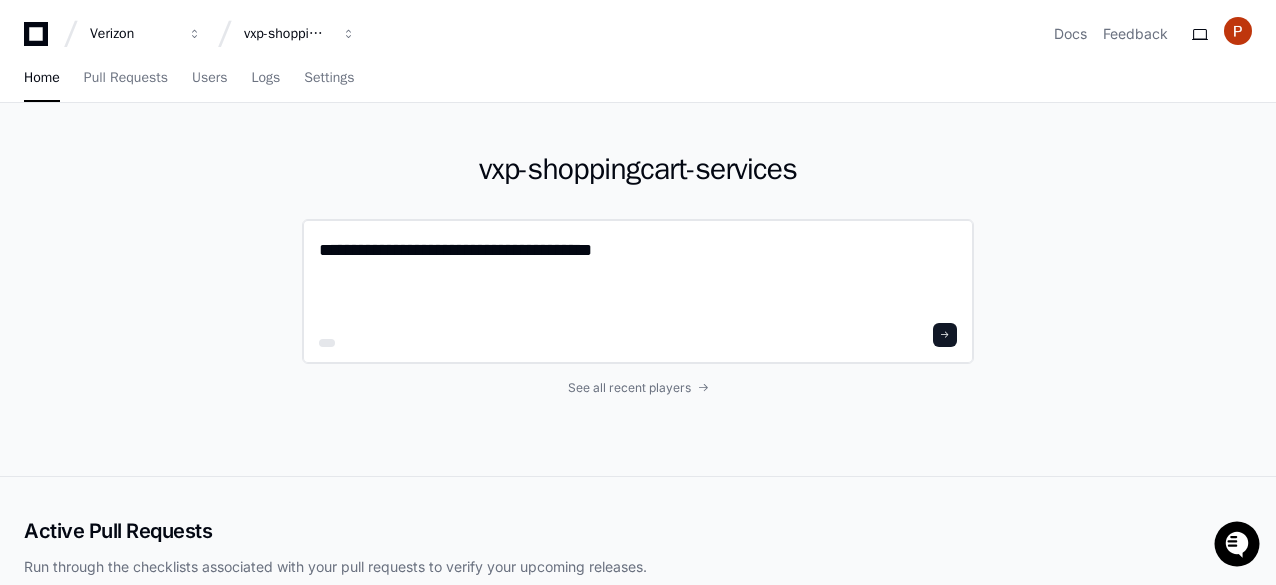 paste on "**********" 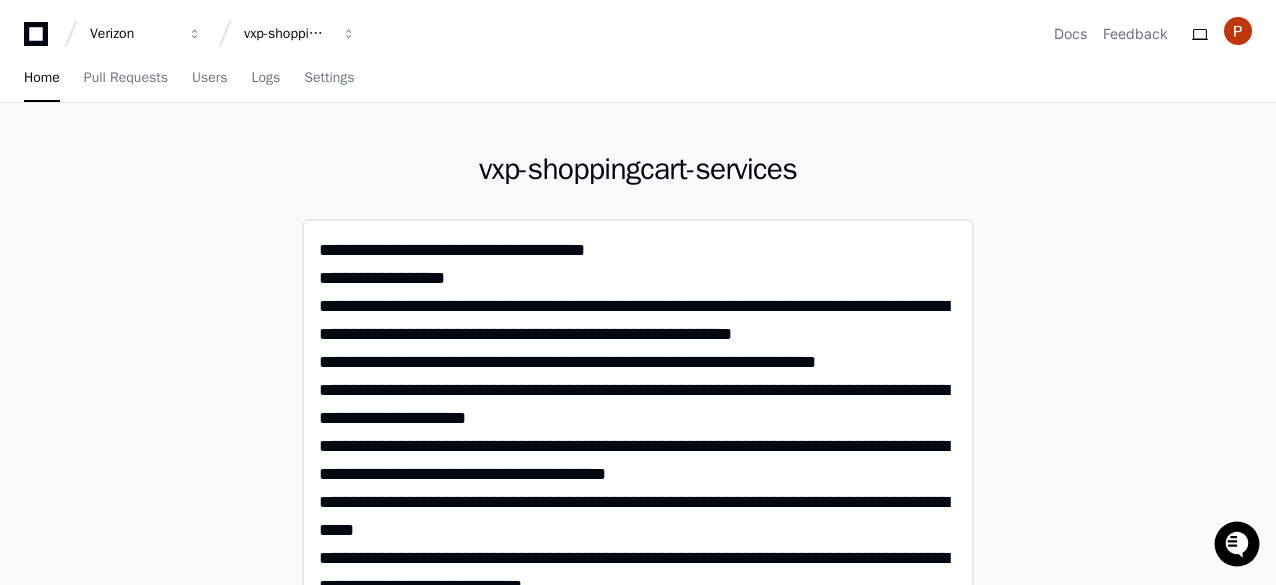 scroll, scrollTop: 0, scrollLeft: 0, axis: both 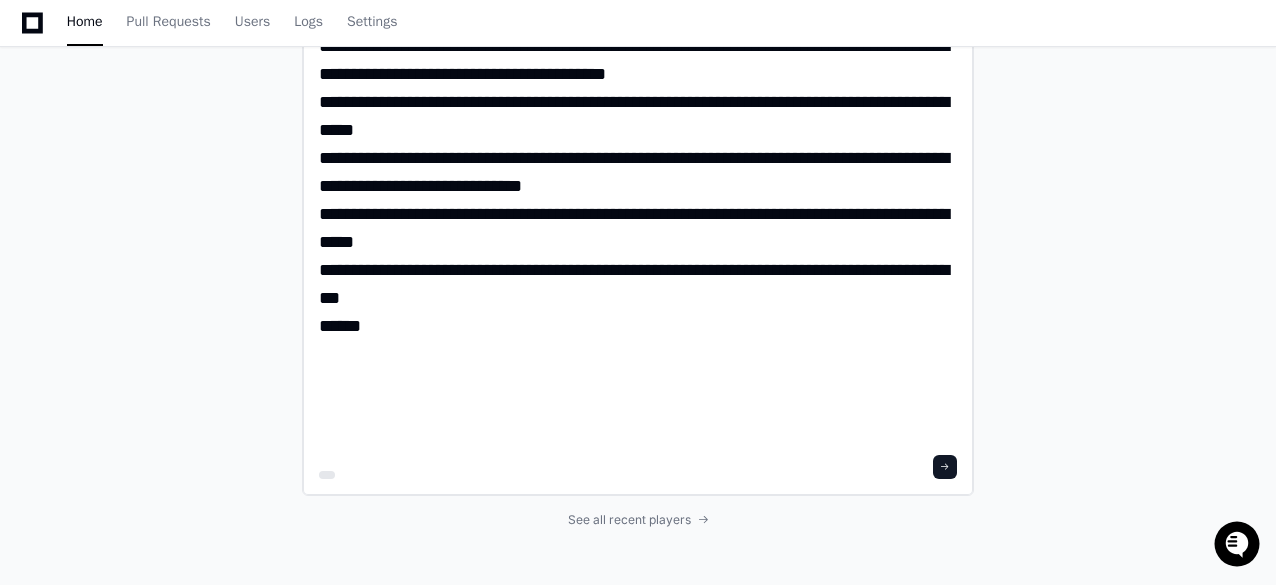 type on "**********" 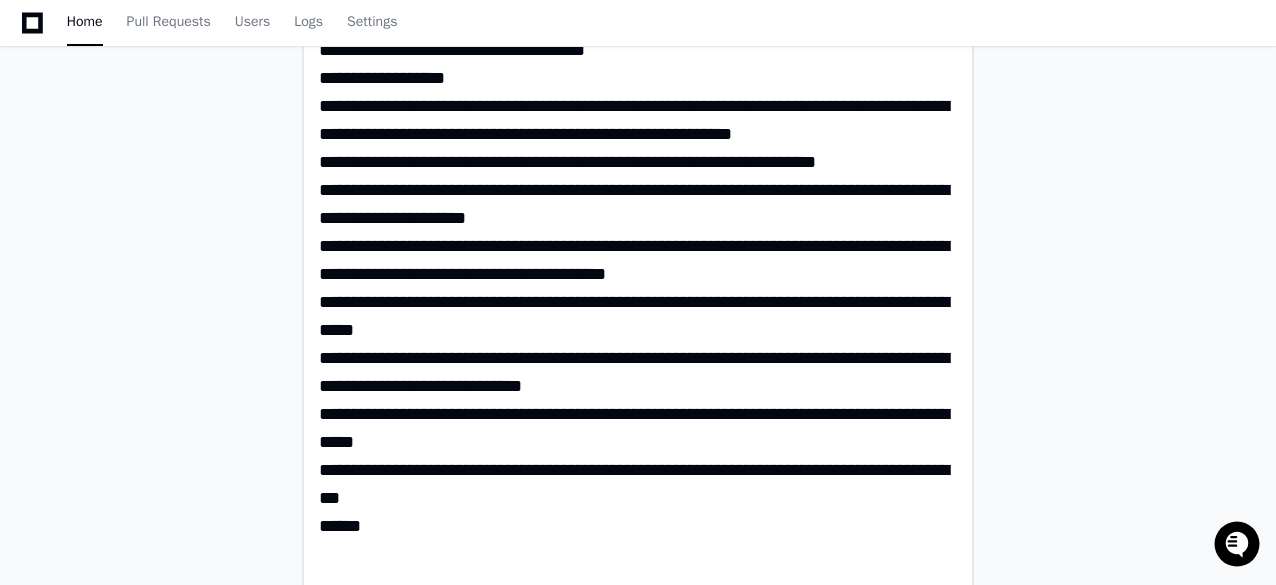 scroll, scrollTop: 400, scrollLeft: 0, axis: vertical 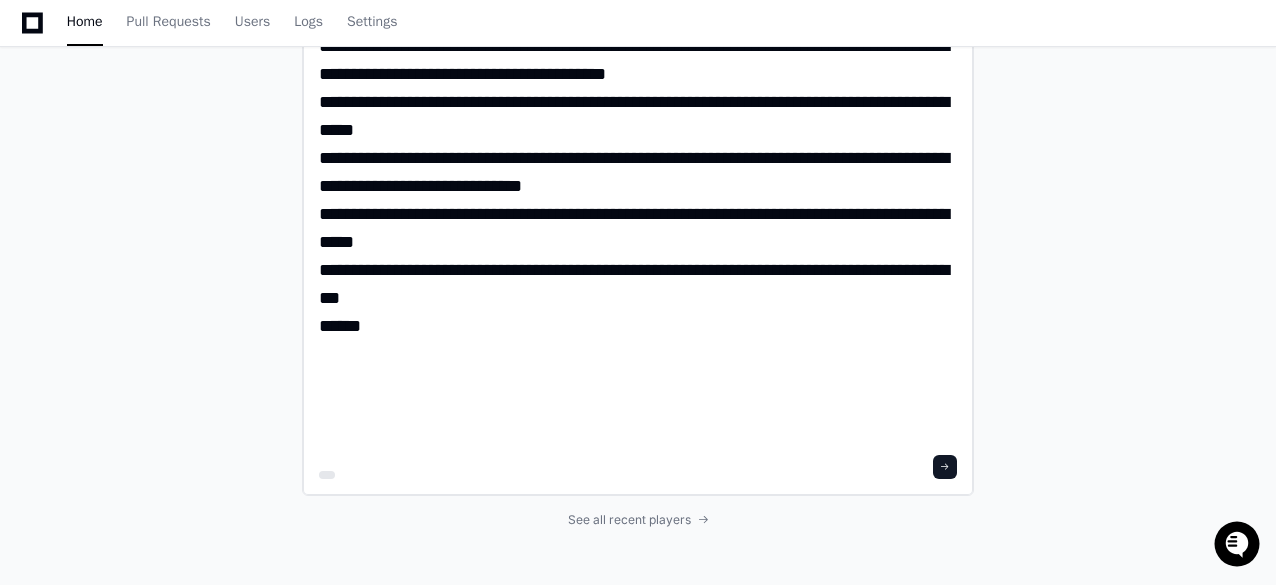 type 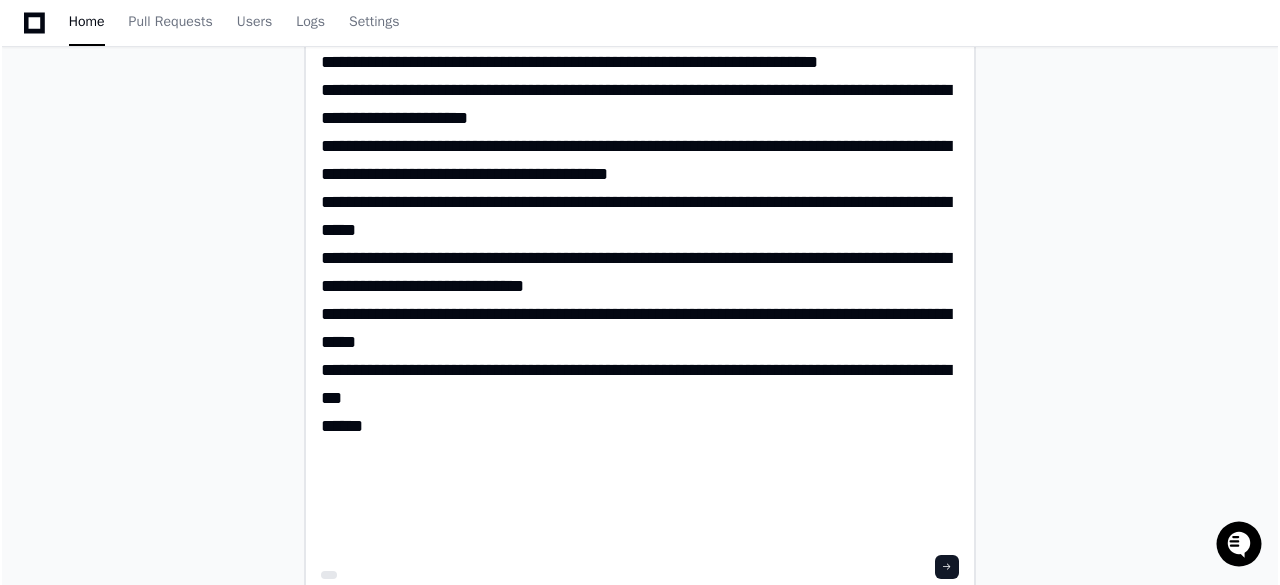 scroll, scrollTop: 0, scrollLeft: 0, axis: both 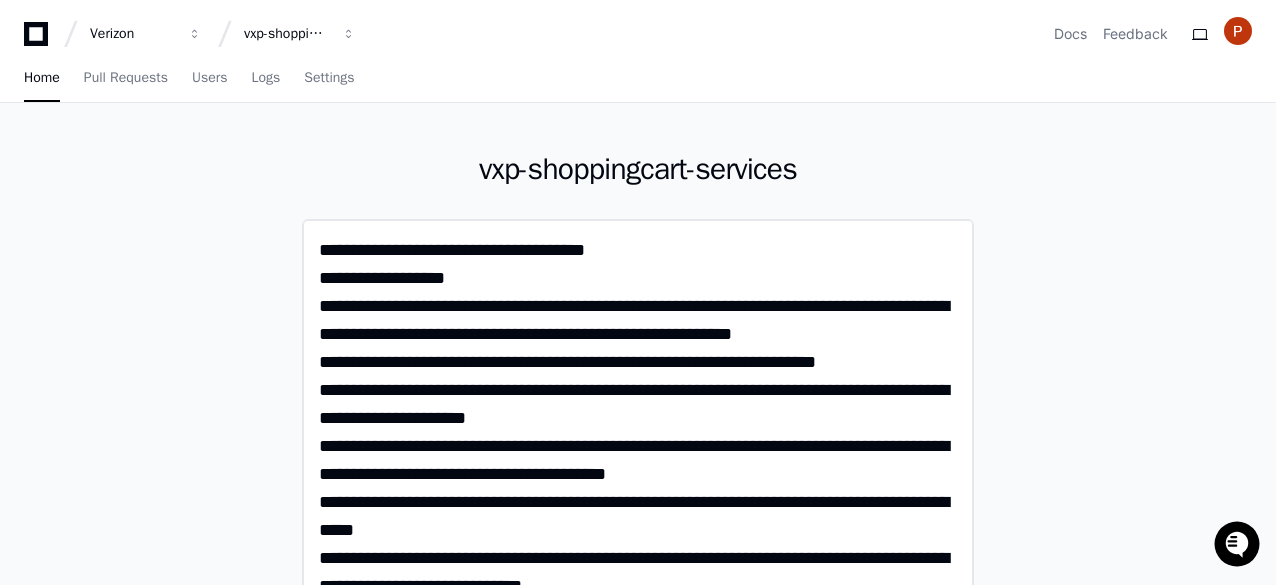 click 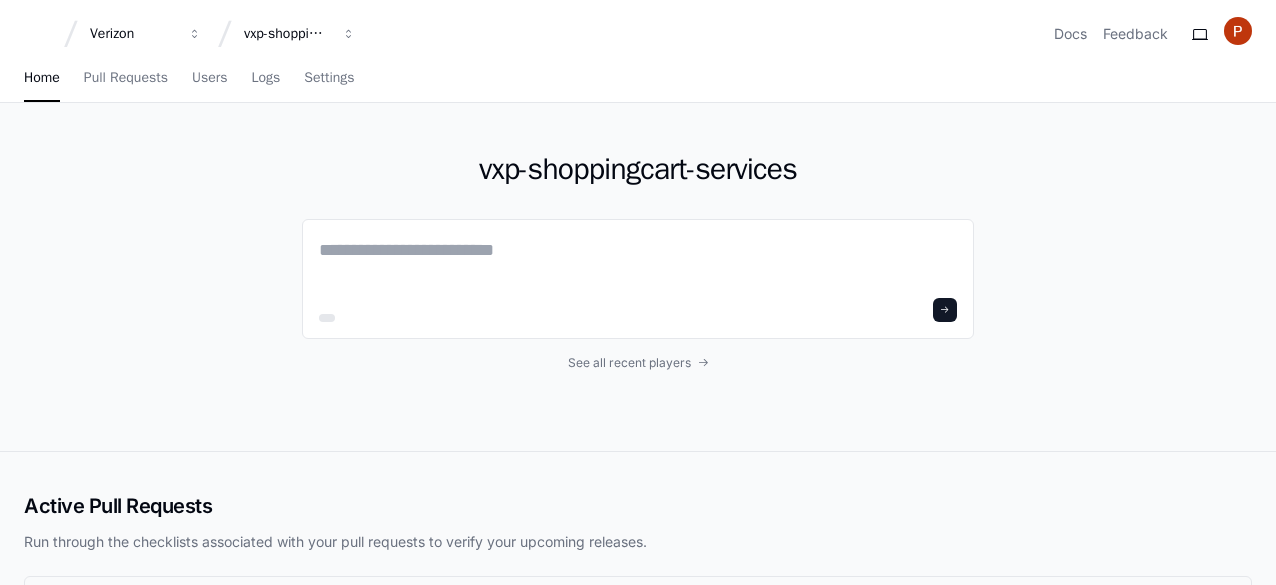 scroll, scrollTop: 0, scrollLeft: 0, axis: both 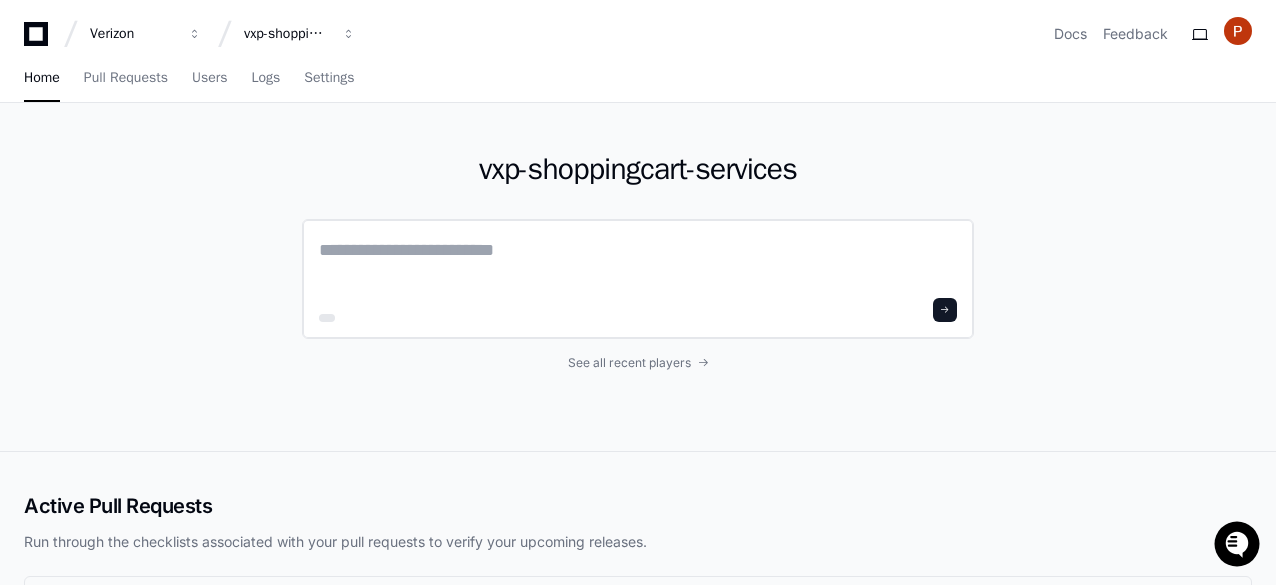 click 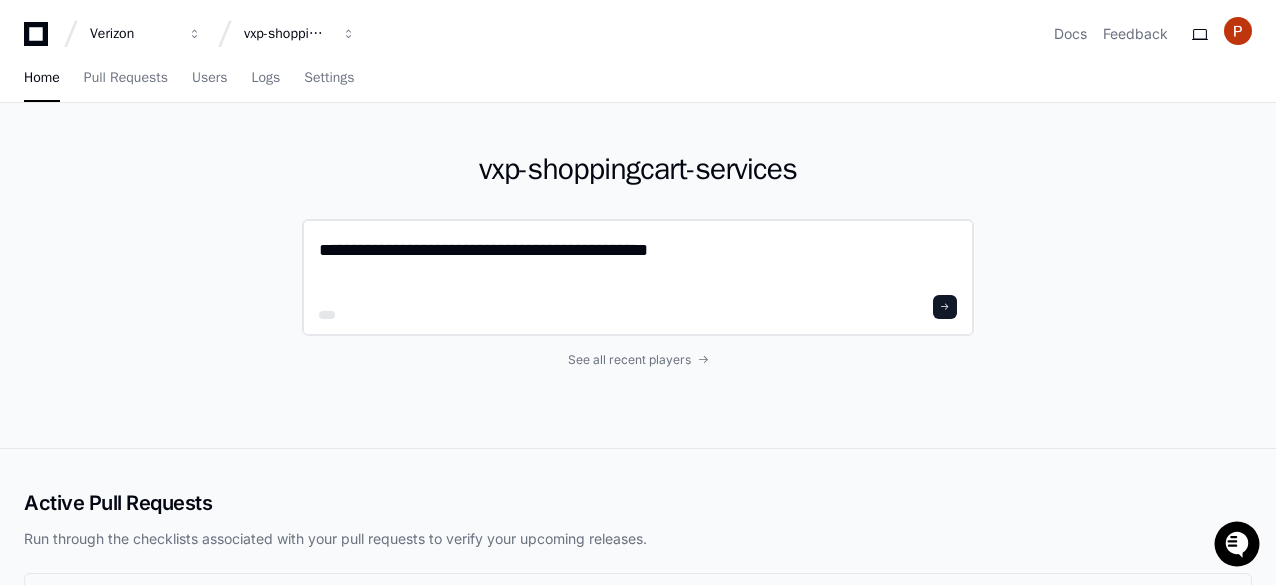 scroll, scrollTop: 0, scrollLeft: 0, axis: both 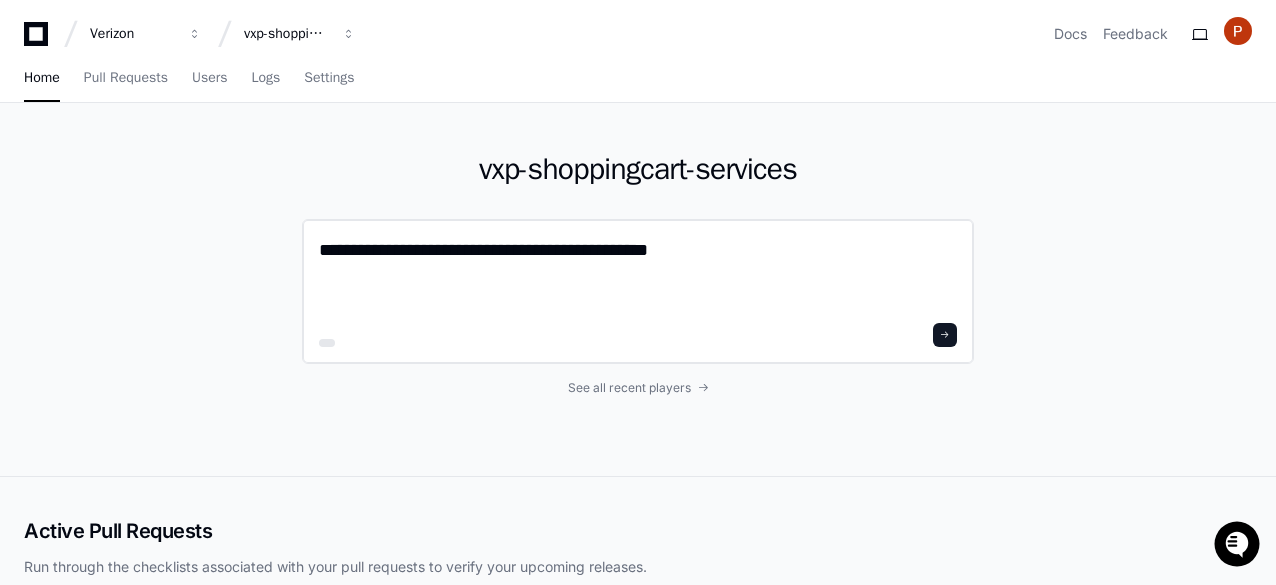 paste on "**********" 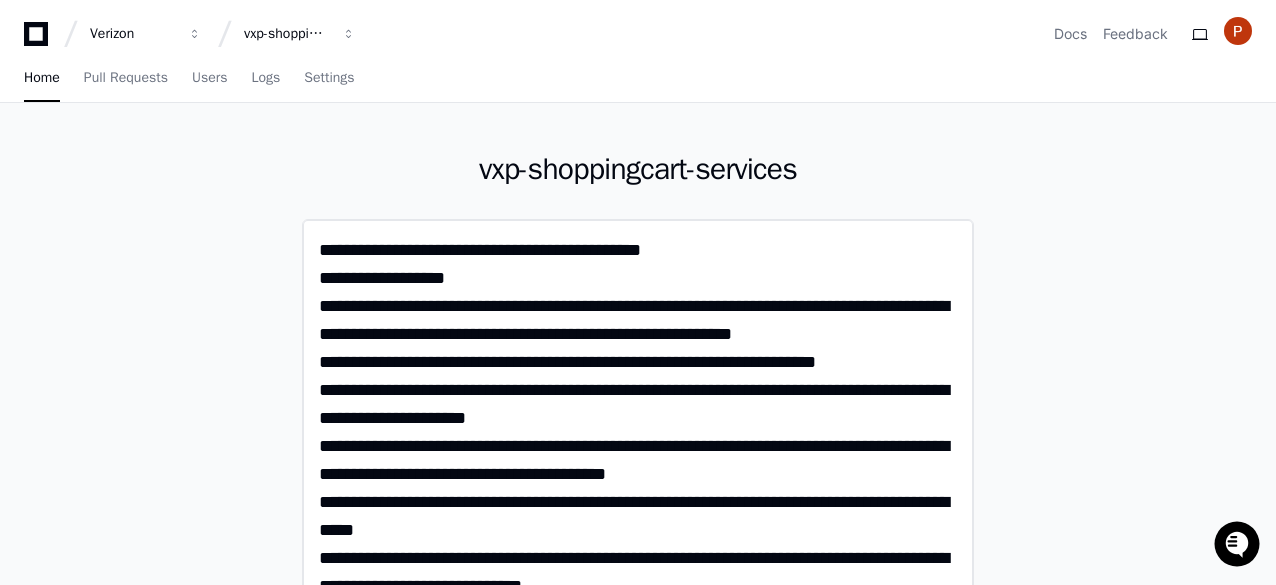 scroll, scrollTop: 0, scrollLeft: 0, axis: both 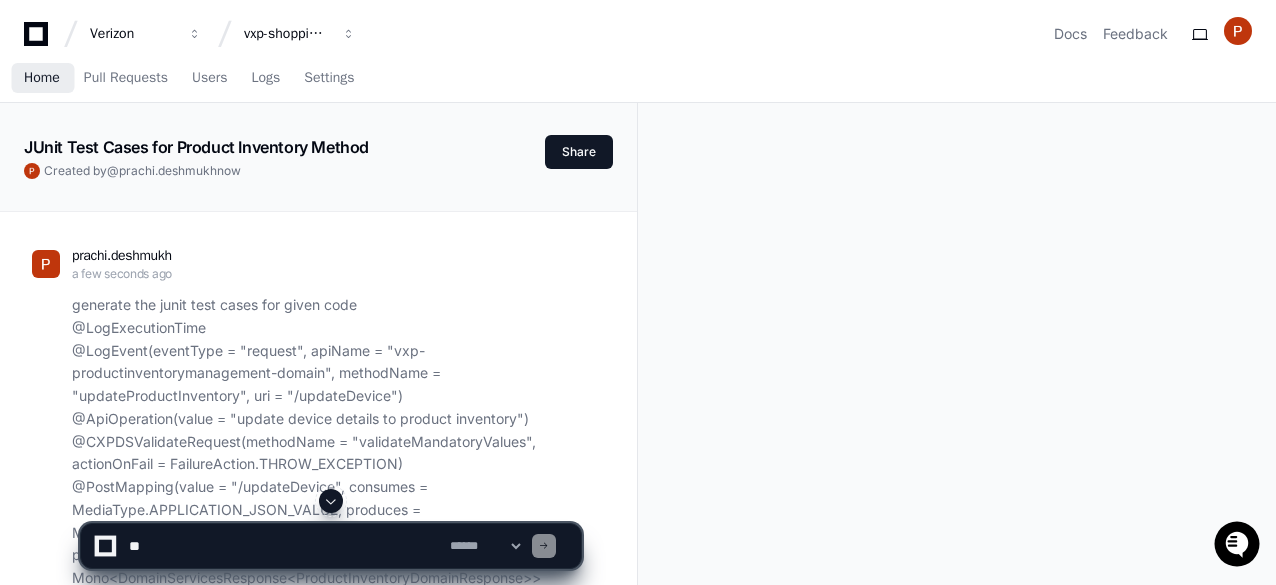 click on "Home" at bounding box center [42, 78] 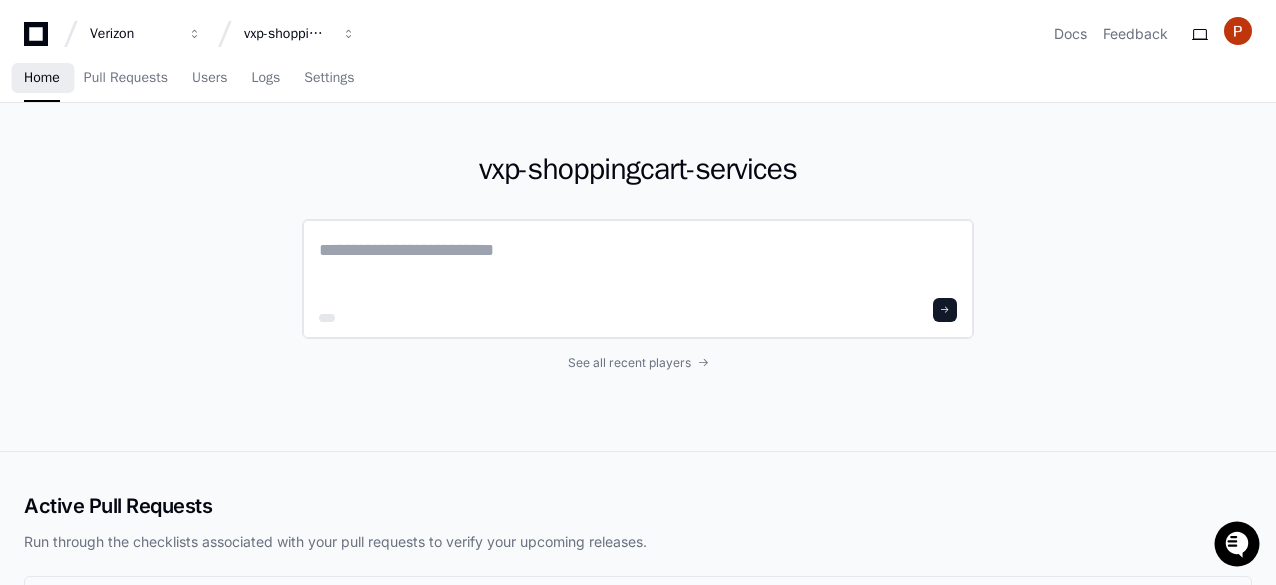 click 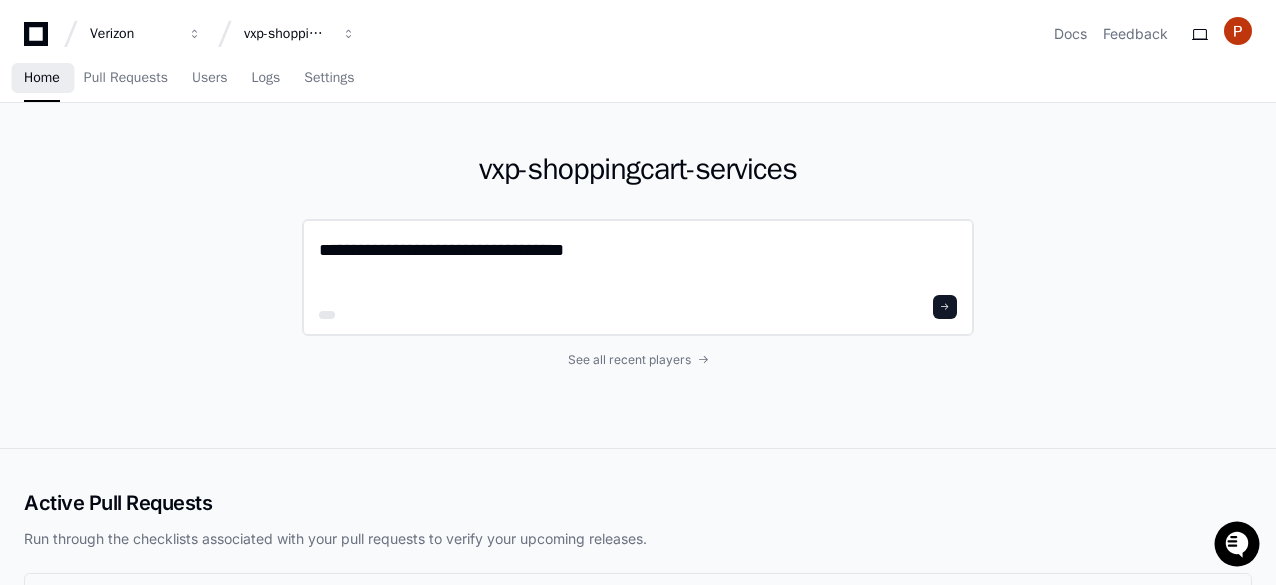 click on "**********" 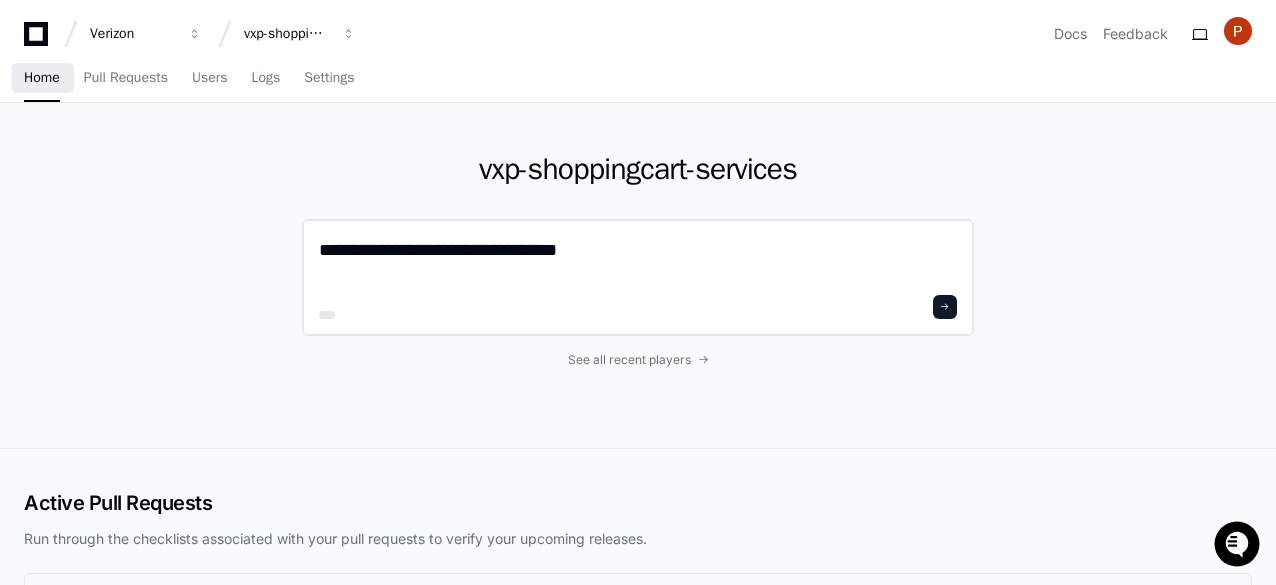 click on "**********" 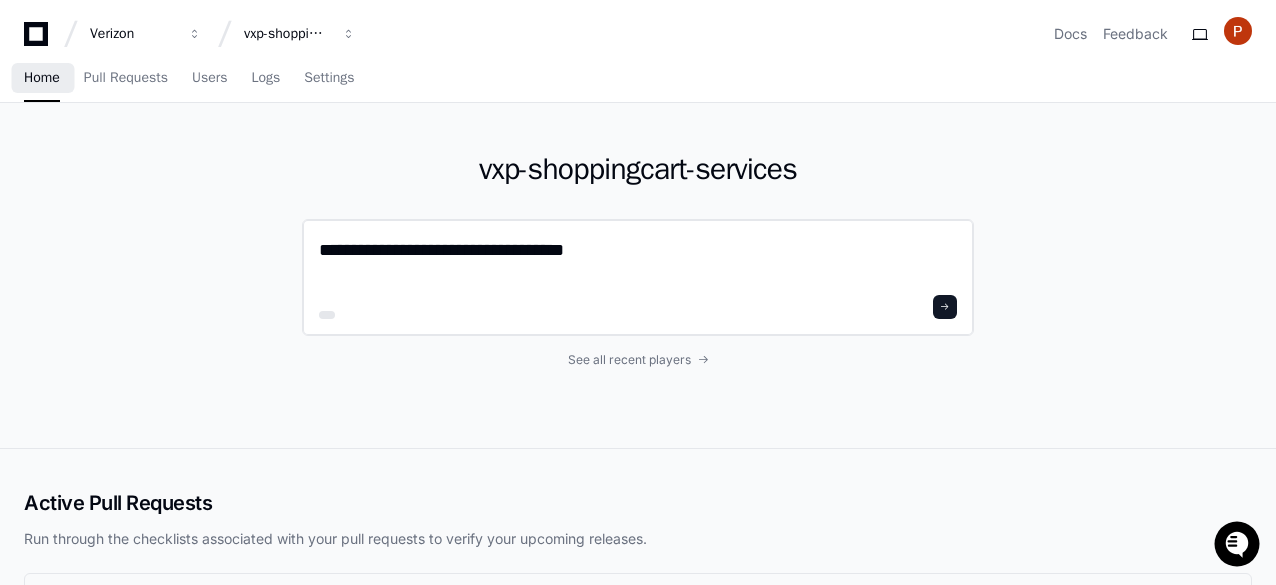 scroll, scrollTop: 0, scrollLeft: 0, axis: both 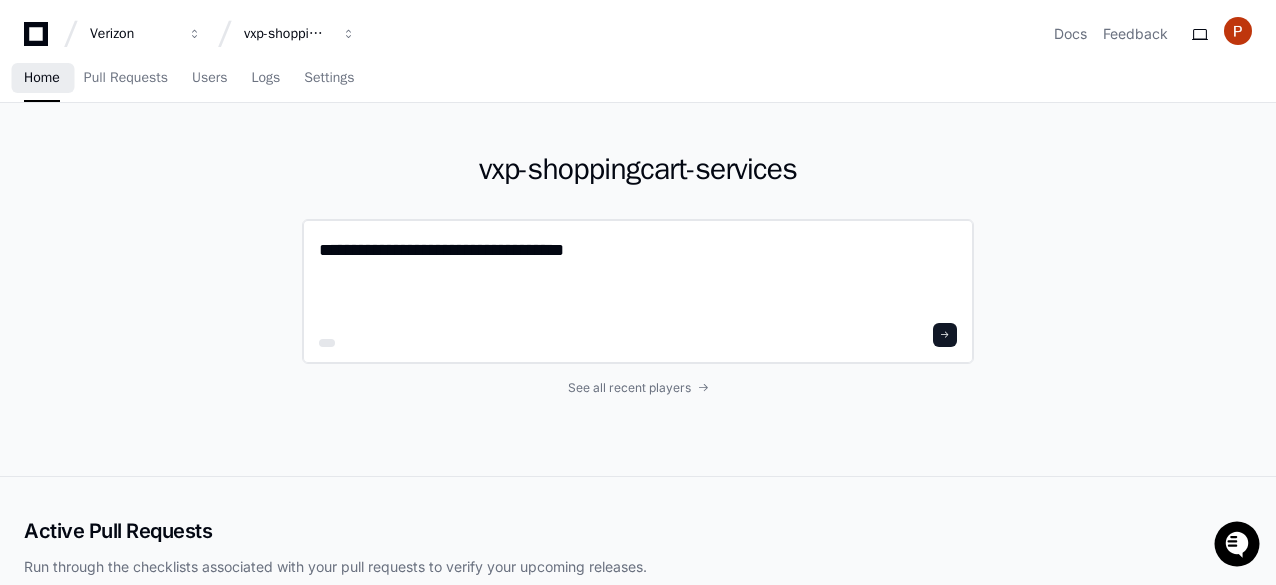 paste on "**********" 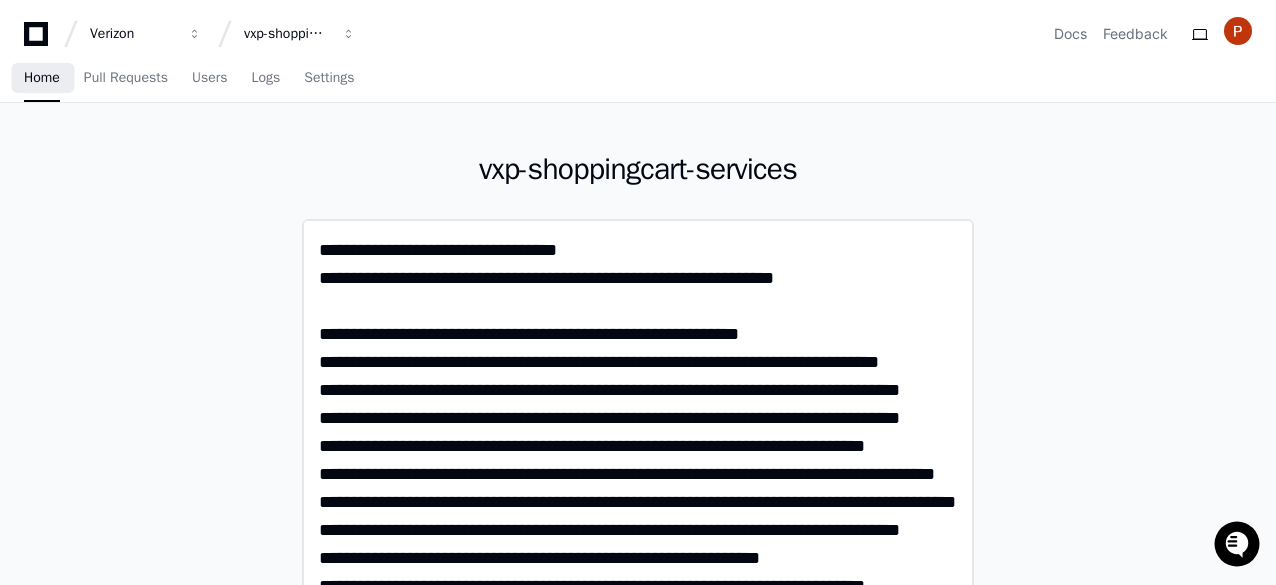 scroll, scrollTop: 0, scrollLeft: 0, axis: both 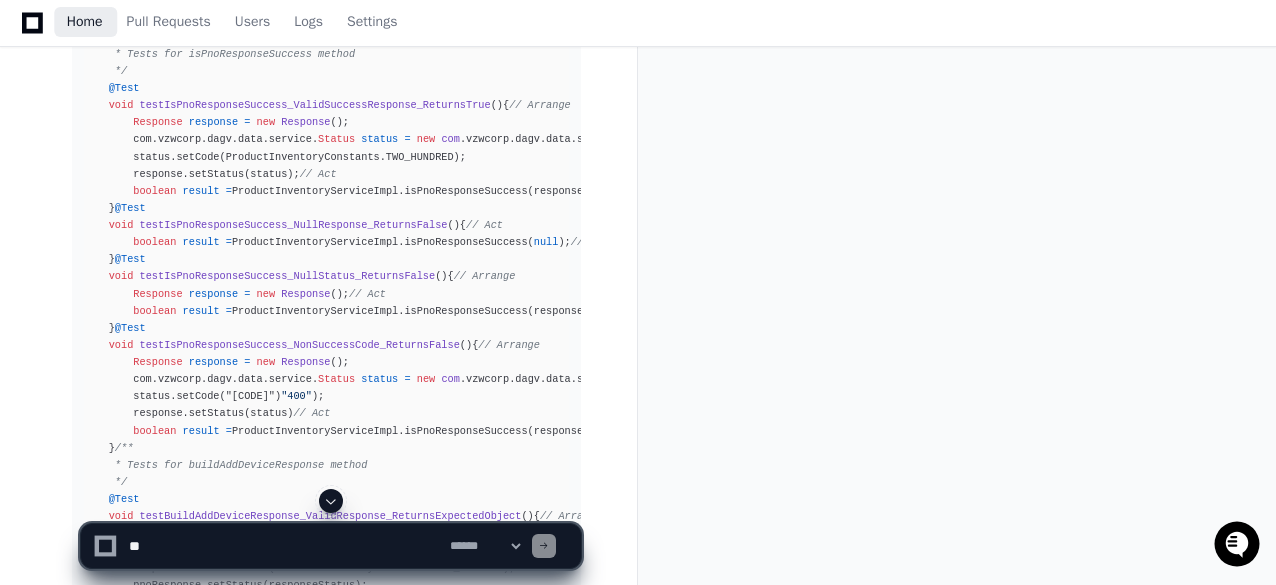 click on "Home" at bounding box center [85, 22] 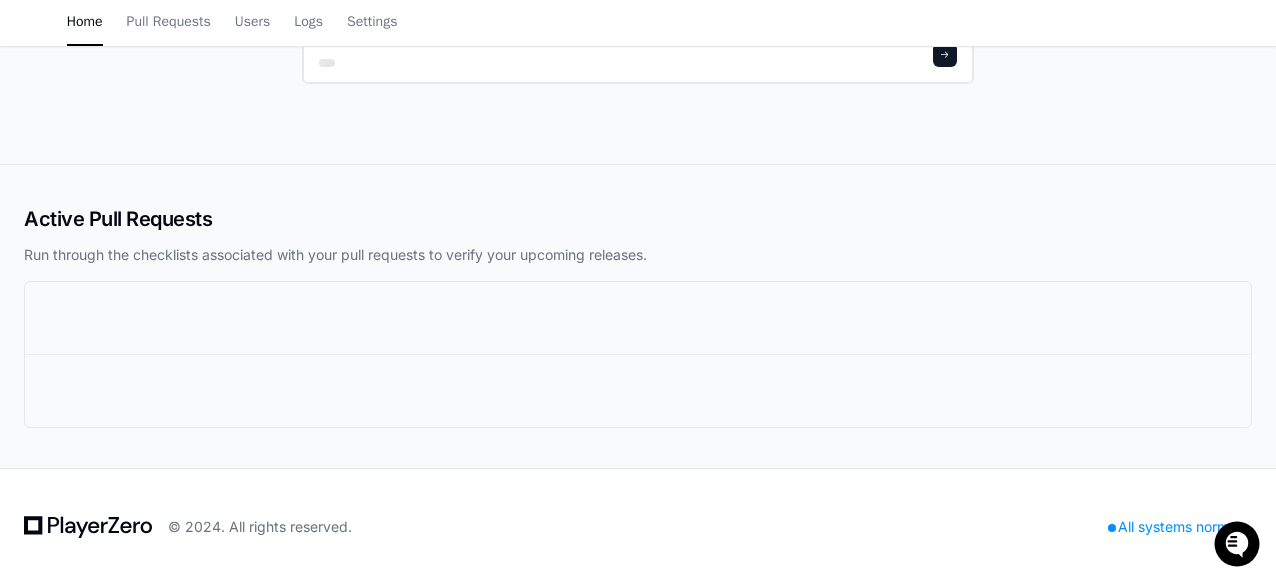 scroll, scrollTop: 0, scrollLeft: 0, axis: both 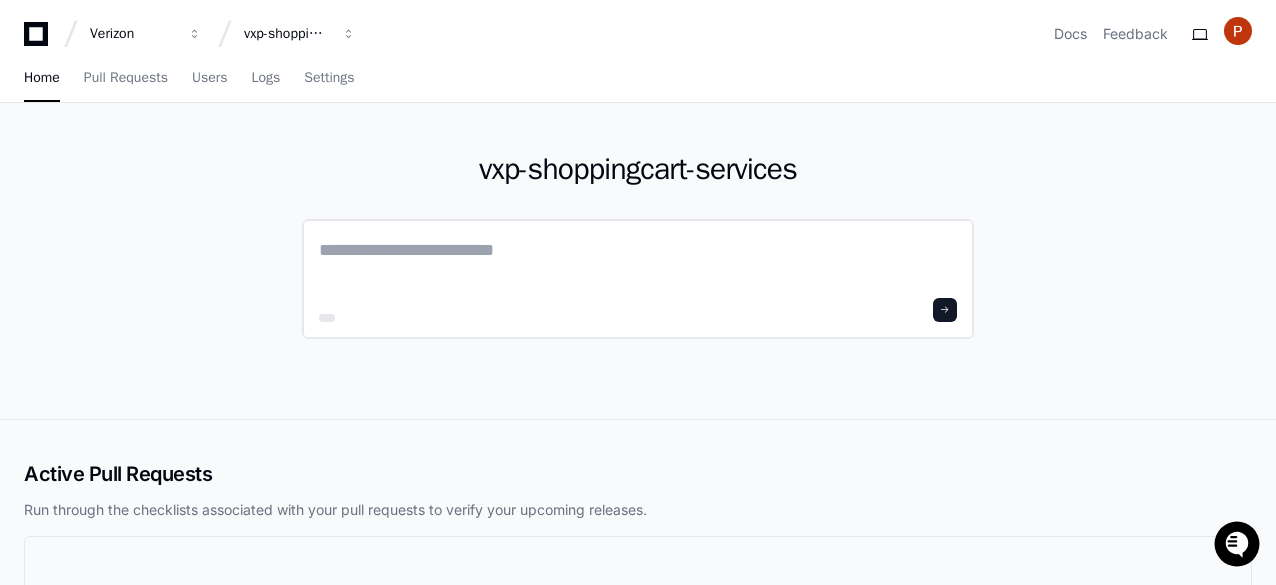 click on "vxp-shoppingcart-services" 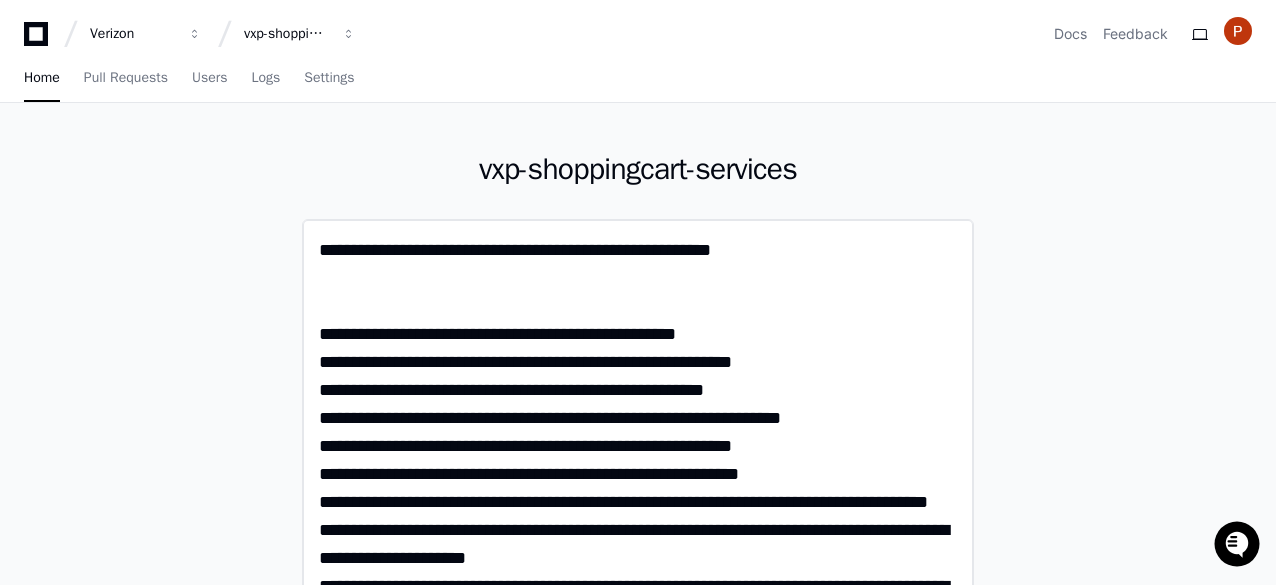 scroll, scrollTop: 0, scrollLeft: 0, axis: both 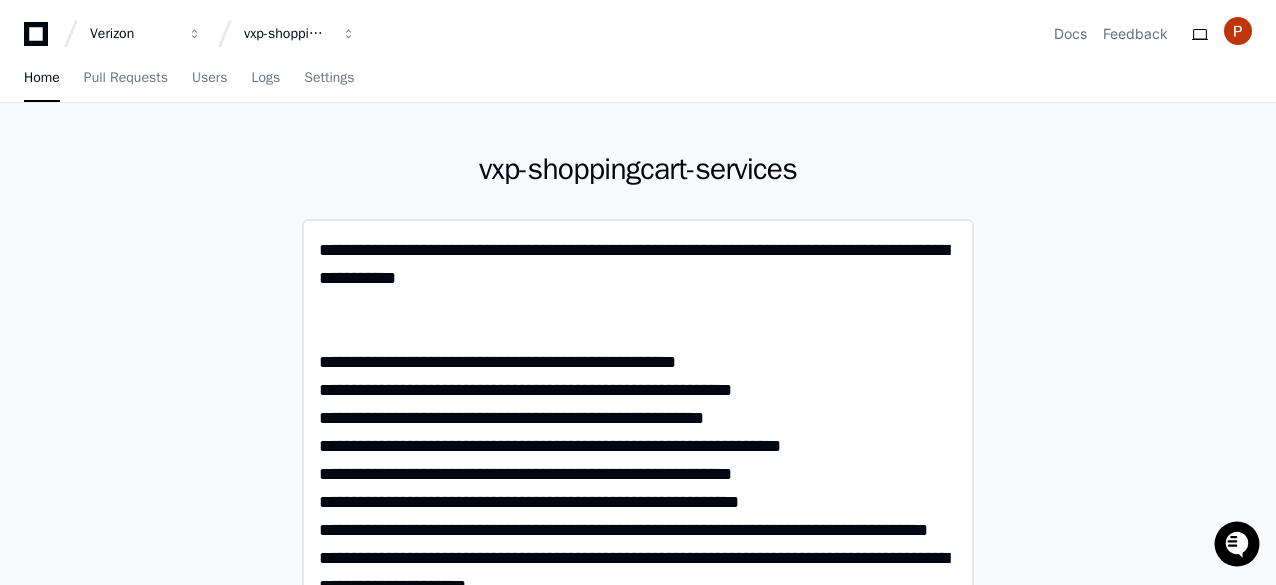 type on "**********" 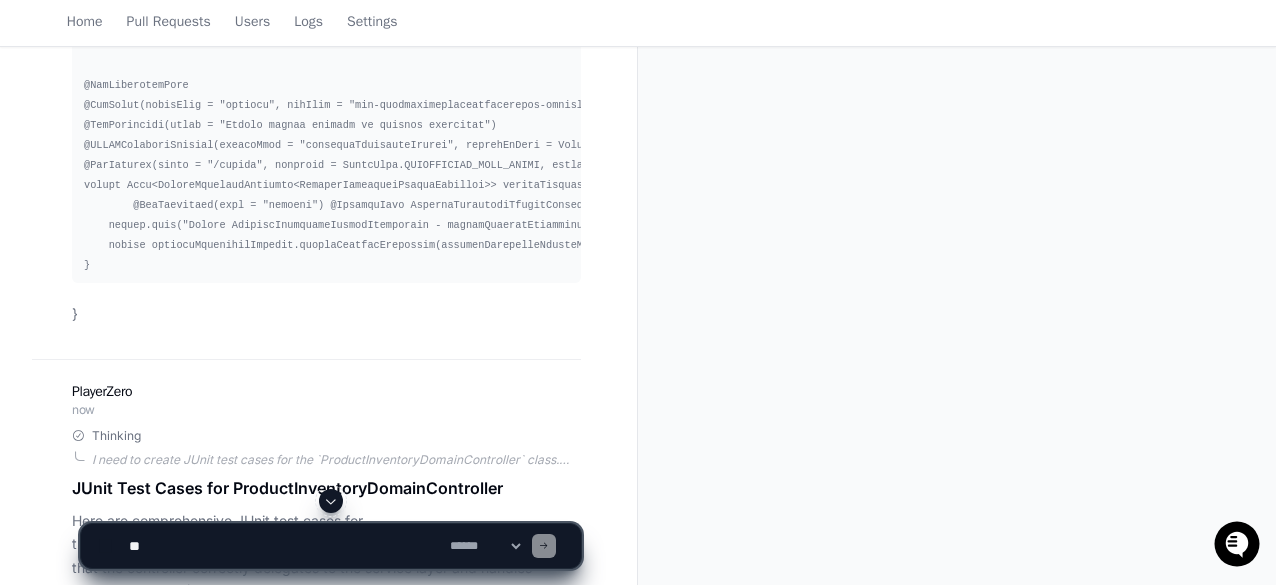 scroll, scrollTop: 1200, scrollLeft: 0, axis: vertical 